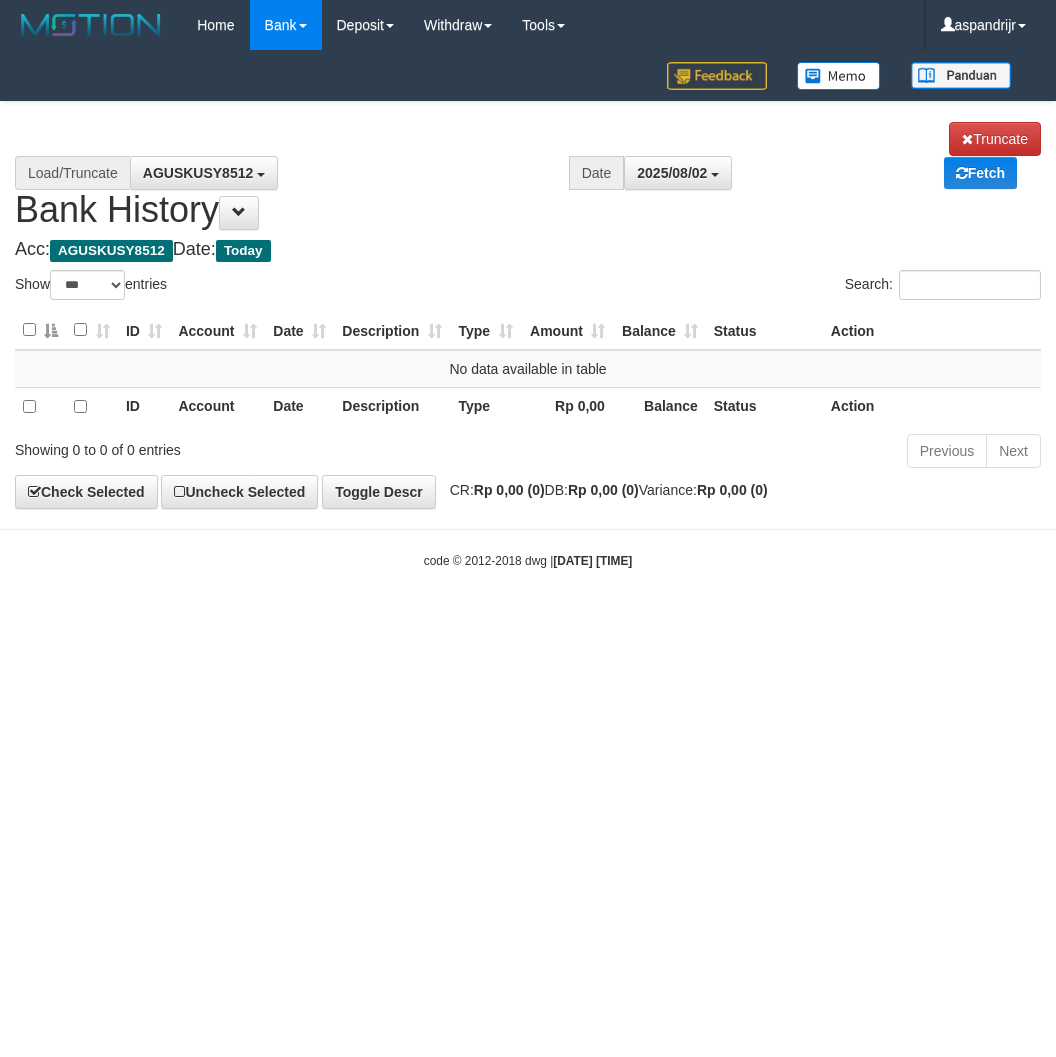 select on "***" 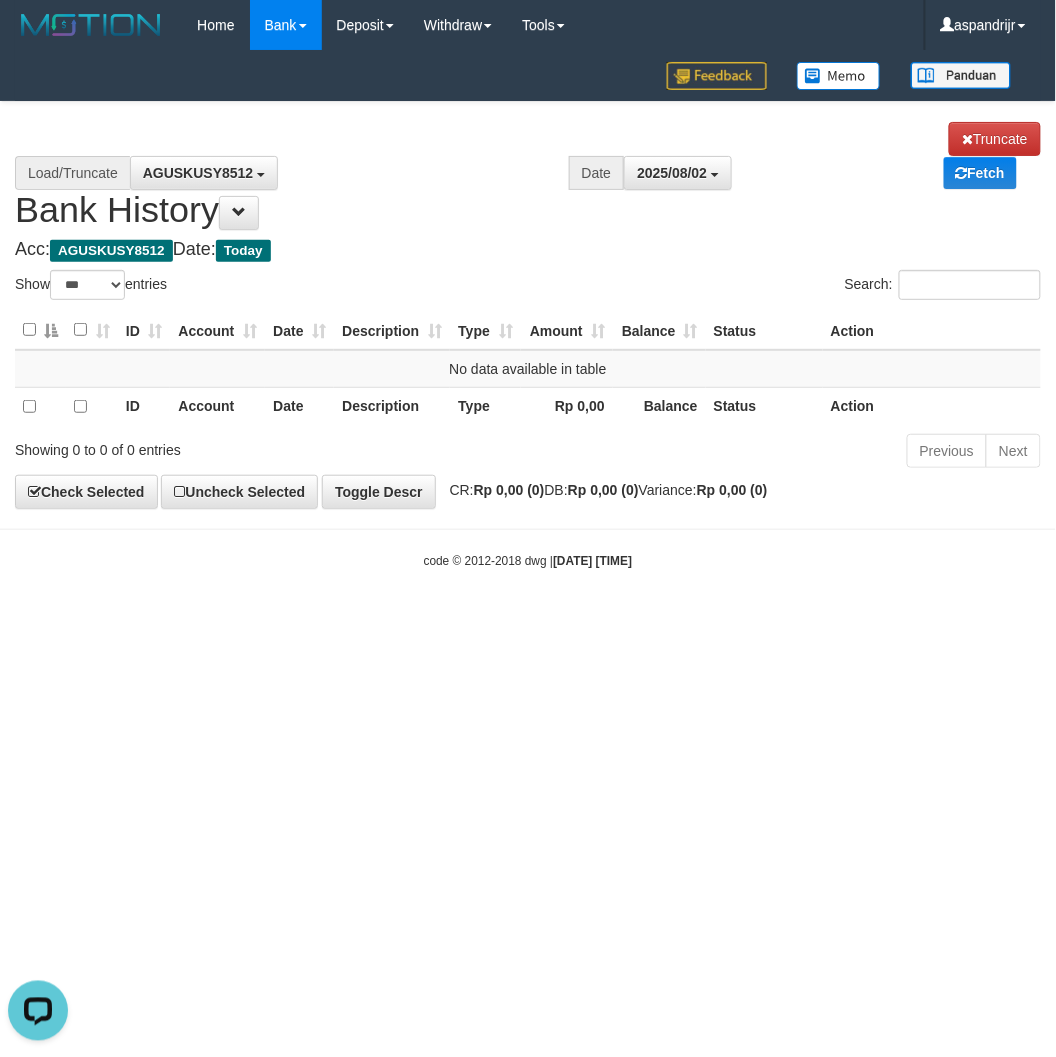 scroll, scrollTop: 0, scrollLeft: 0, axis: both 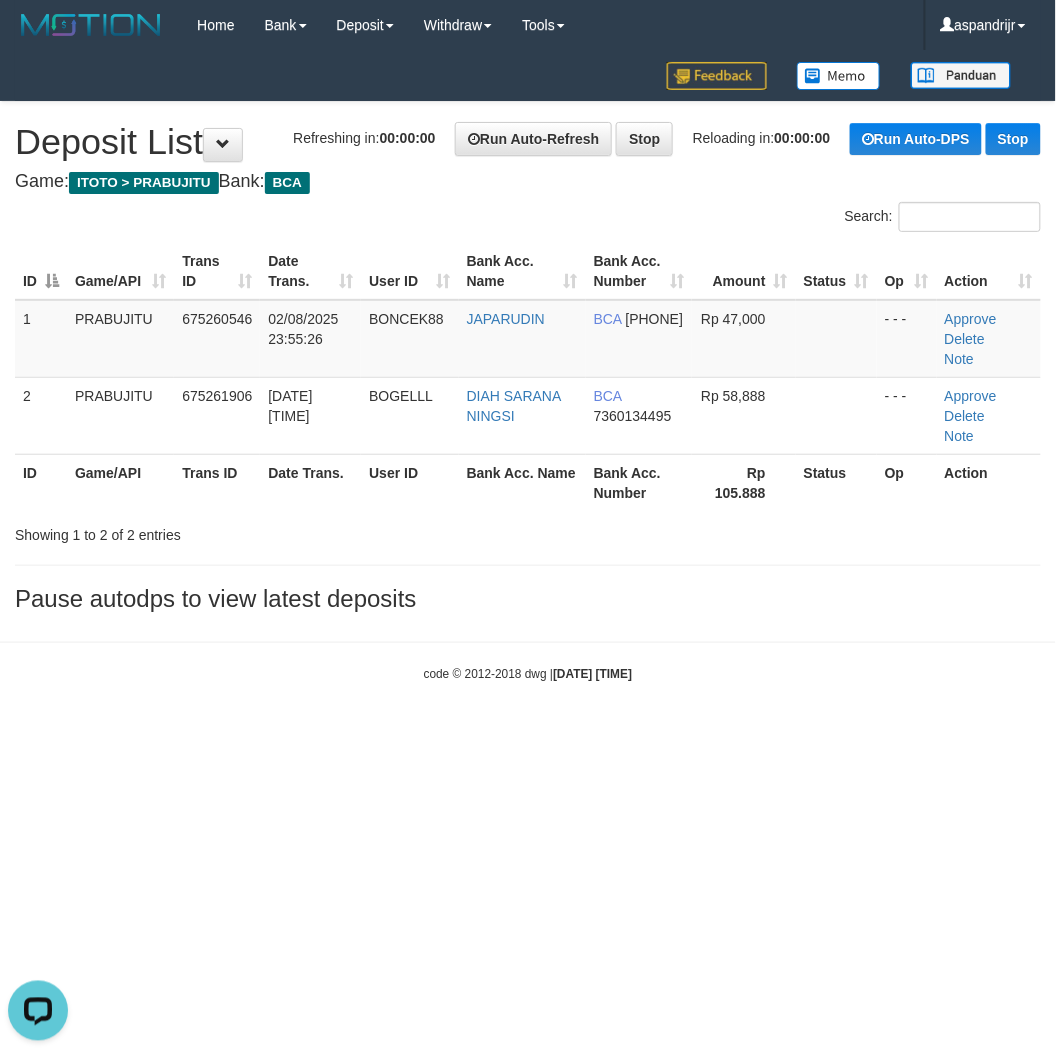 click on "Toggle navigation
Home
Bank
Account List
Load
By Website
Group
[ITOTO]													PRABUJITU
By Load Group (DPS)
Group asp-1
Mutasi Bank
Search
Sync
Note Mutasi
Deposit
DPS List" at bounding box center (528, 366) 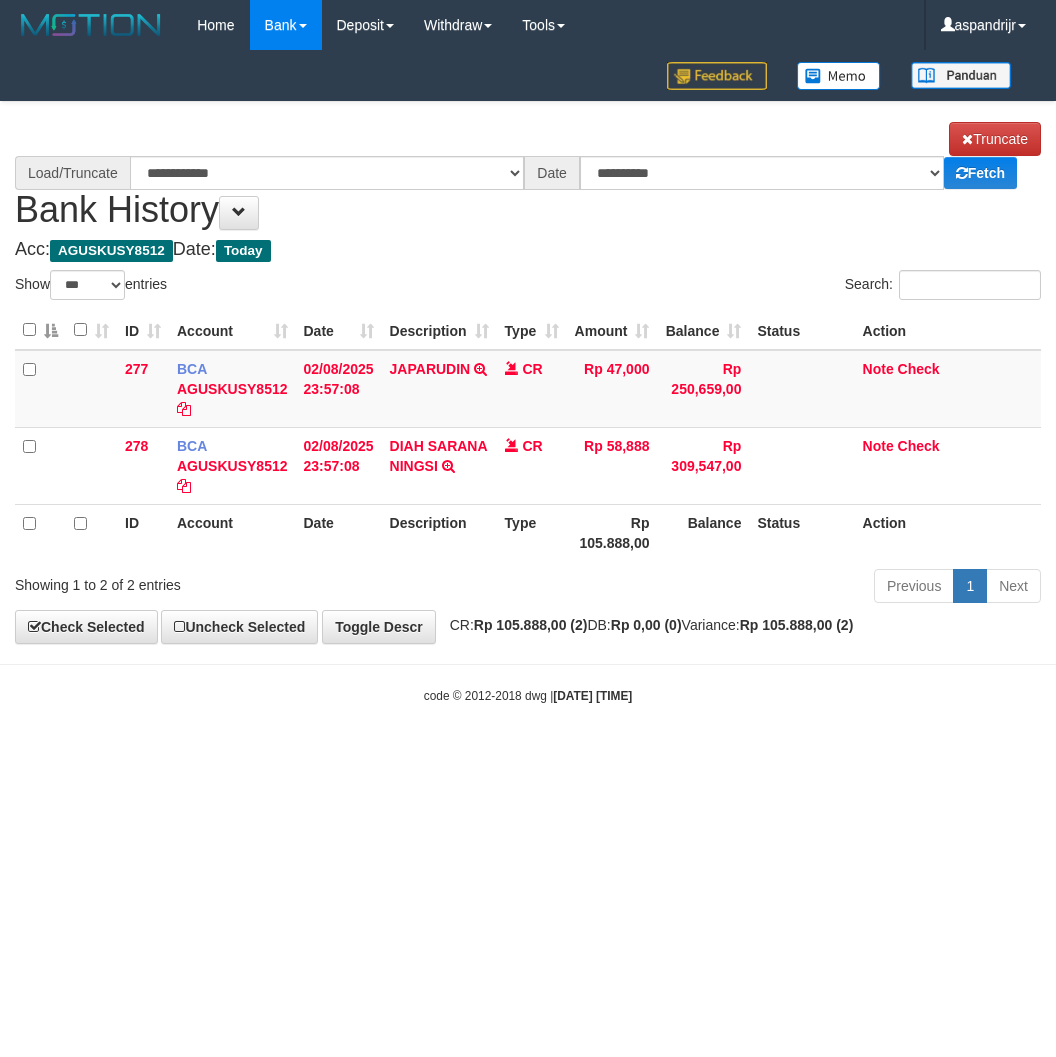 select on "***" 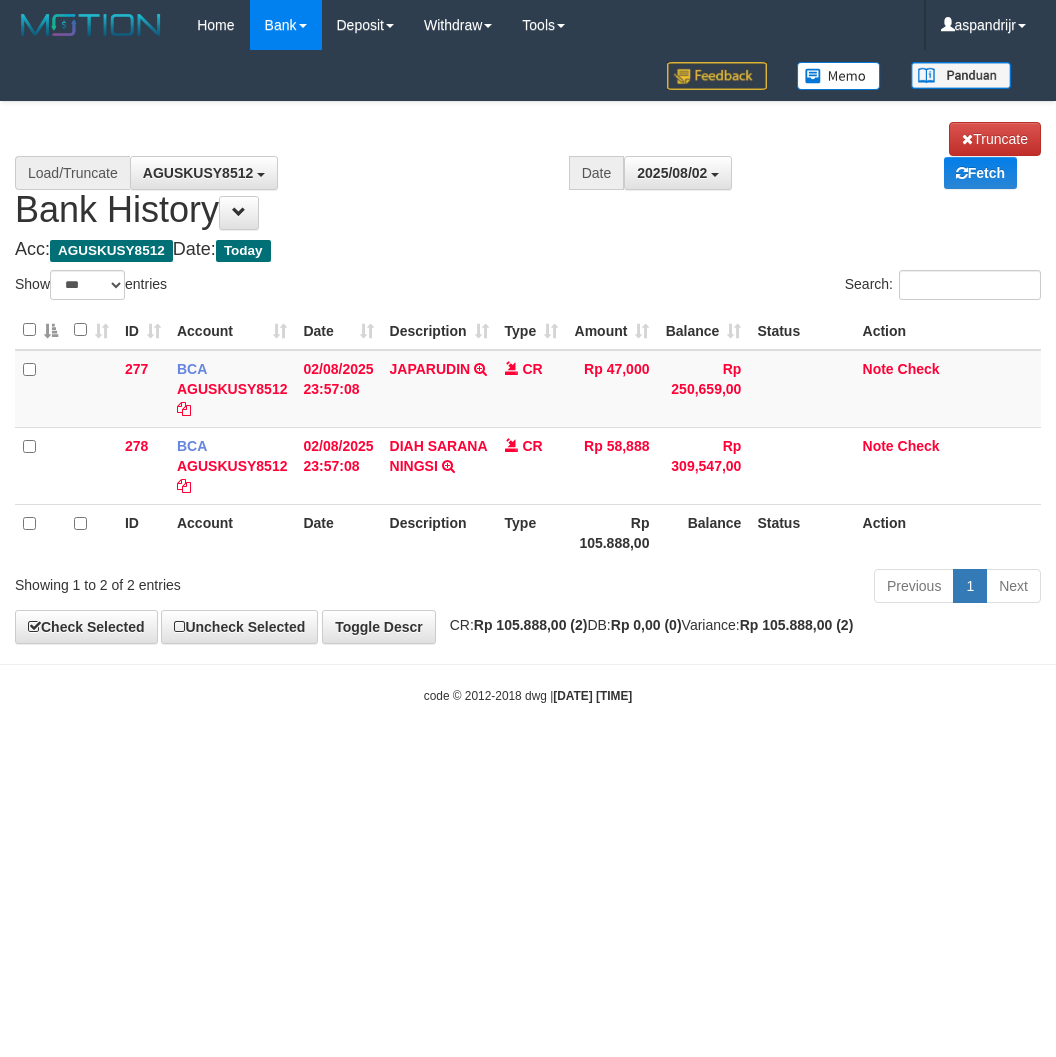 scroll, scrollTop: 0, scrollLeft: 0, axis: both 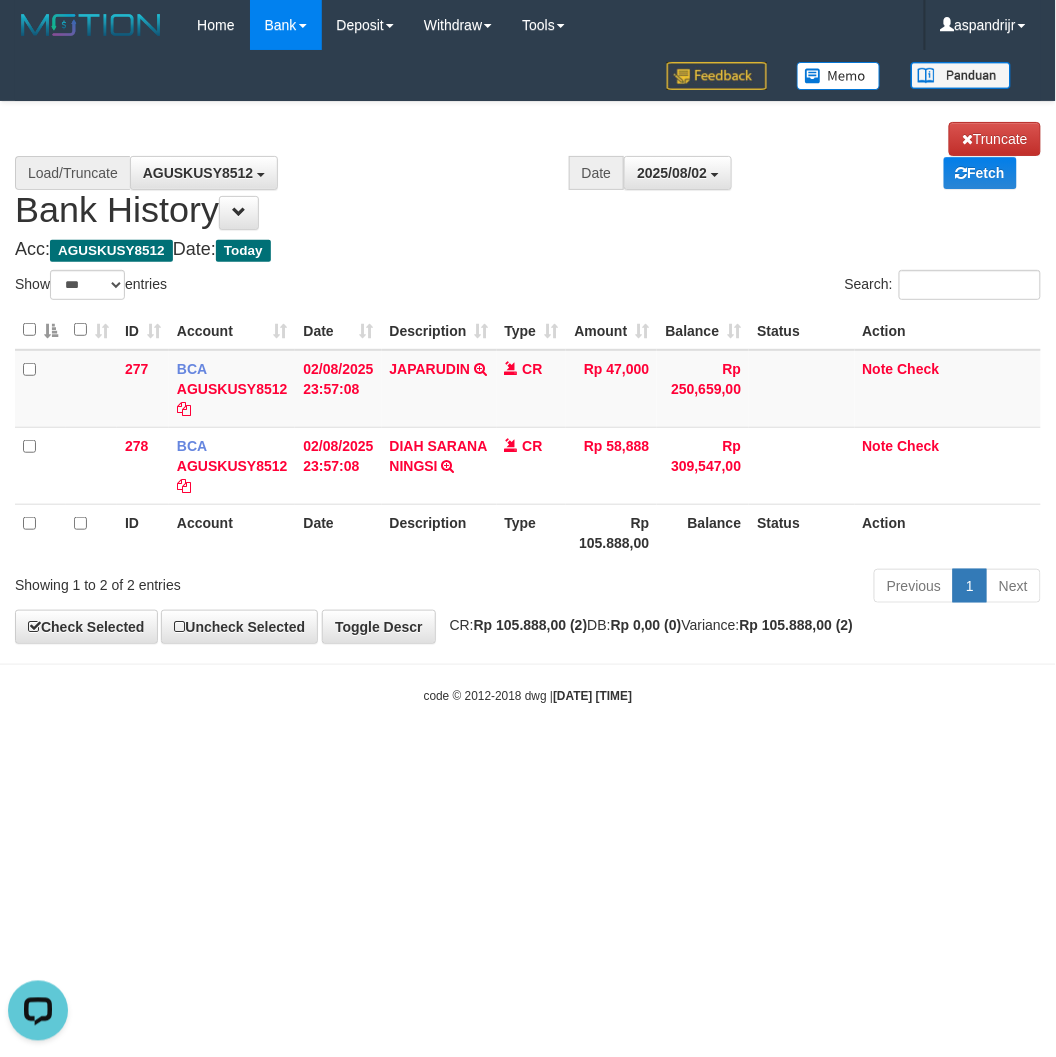 click on "Toggle navigation
Home
Bank
Account List
Load
By Website
Group
[ITOTO]													PRABUJITU
By Load Group (DPS)
Group asp-1
Mutasi Bank
Search
Sync
Note Mutasi
Deposit
DPS List" at bounding box center [528, 377] 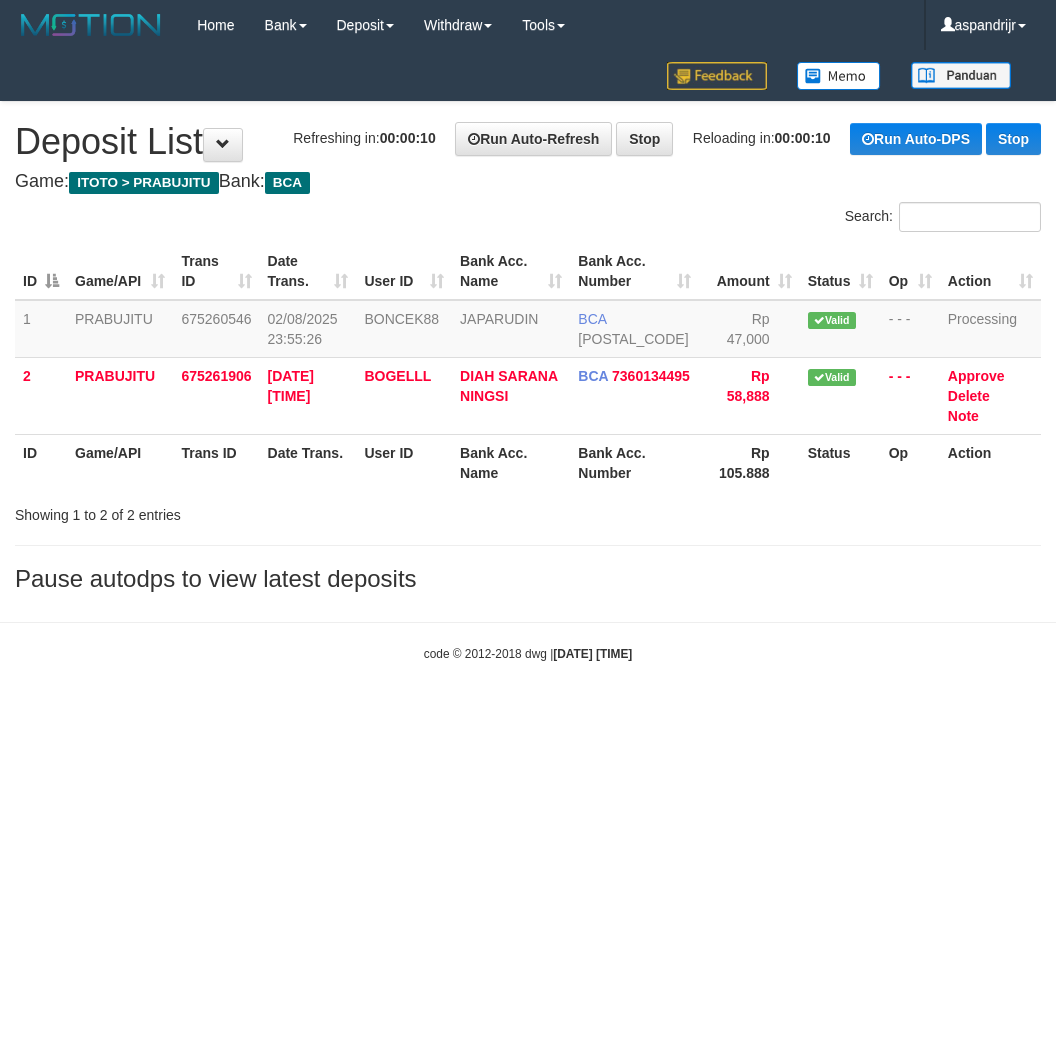 scroll, scrollTop: 0, scrollLeft: 0, axis: both 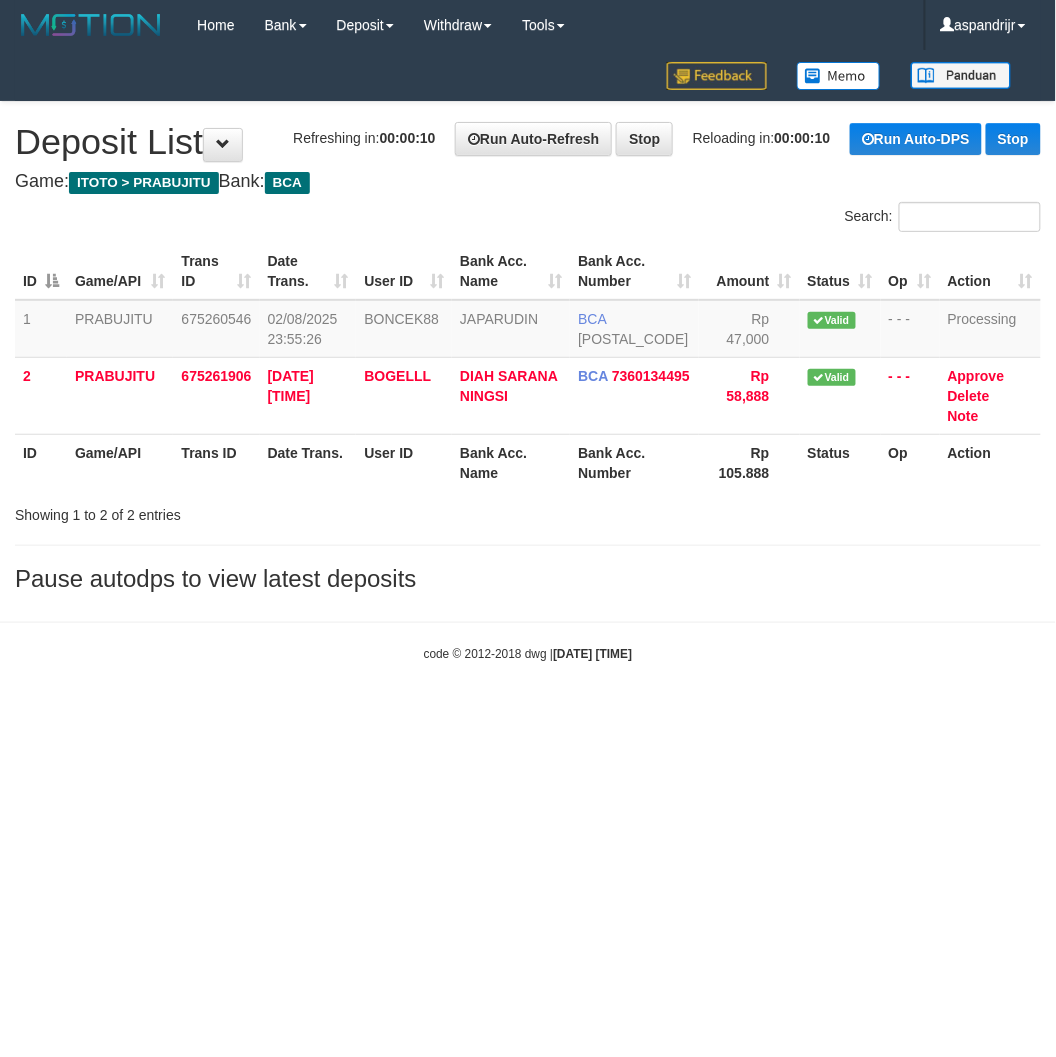 click on "Toggle navigation
Home
Bank
Account List
Load
By Website
Group
[ITOTO]													PRABUJITU
By Load Group (DPS)
Group asp-1
Mutasi Bank
Search
Sync
Note Mutasi
Deposit
DPS List" at bounding box center (528, 356) 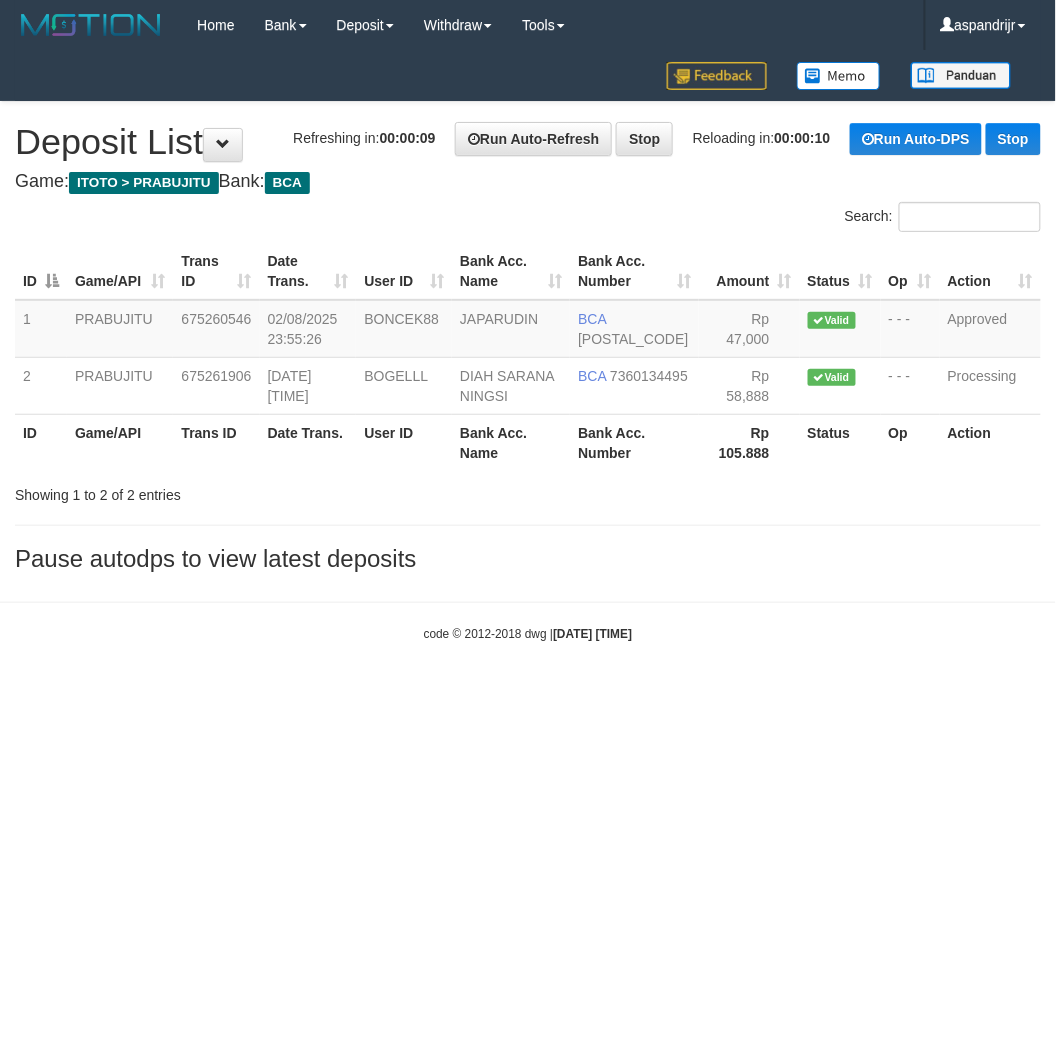 click on "Toggle navigation
Home
Bank
Account List
Load
By Website
Group
[ITOTO]													PRABUJITU
By Load Group (DPS)
Group asp-1
Mutasi Bank
Search
Sync
Note Mutasi
Deposit
DPS Fetch -" at bounding box center [528, 346] 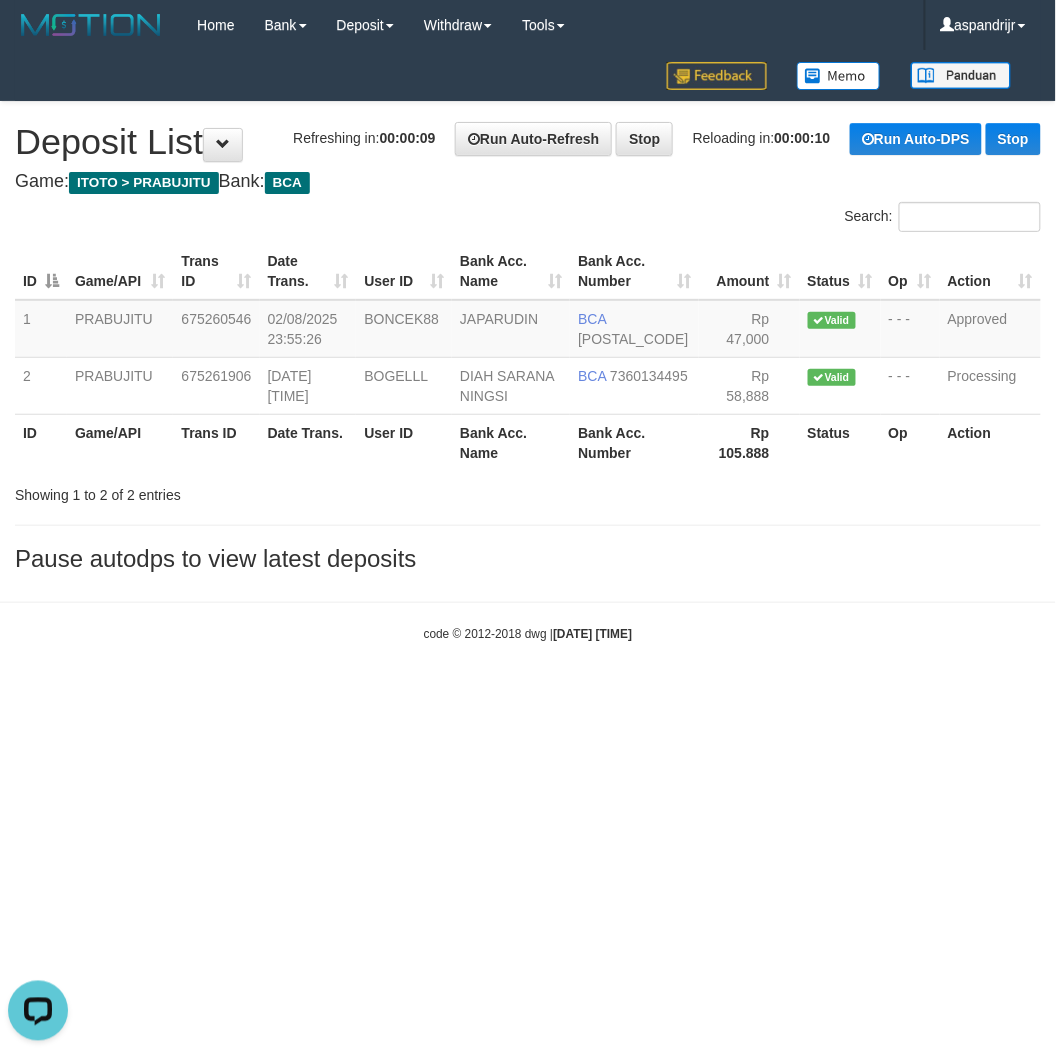 scroll, scrollTop: 0, scrollLeft: 0, axis: both 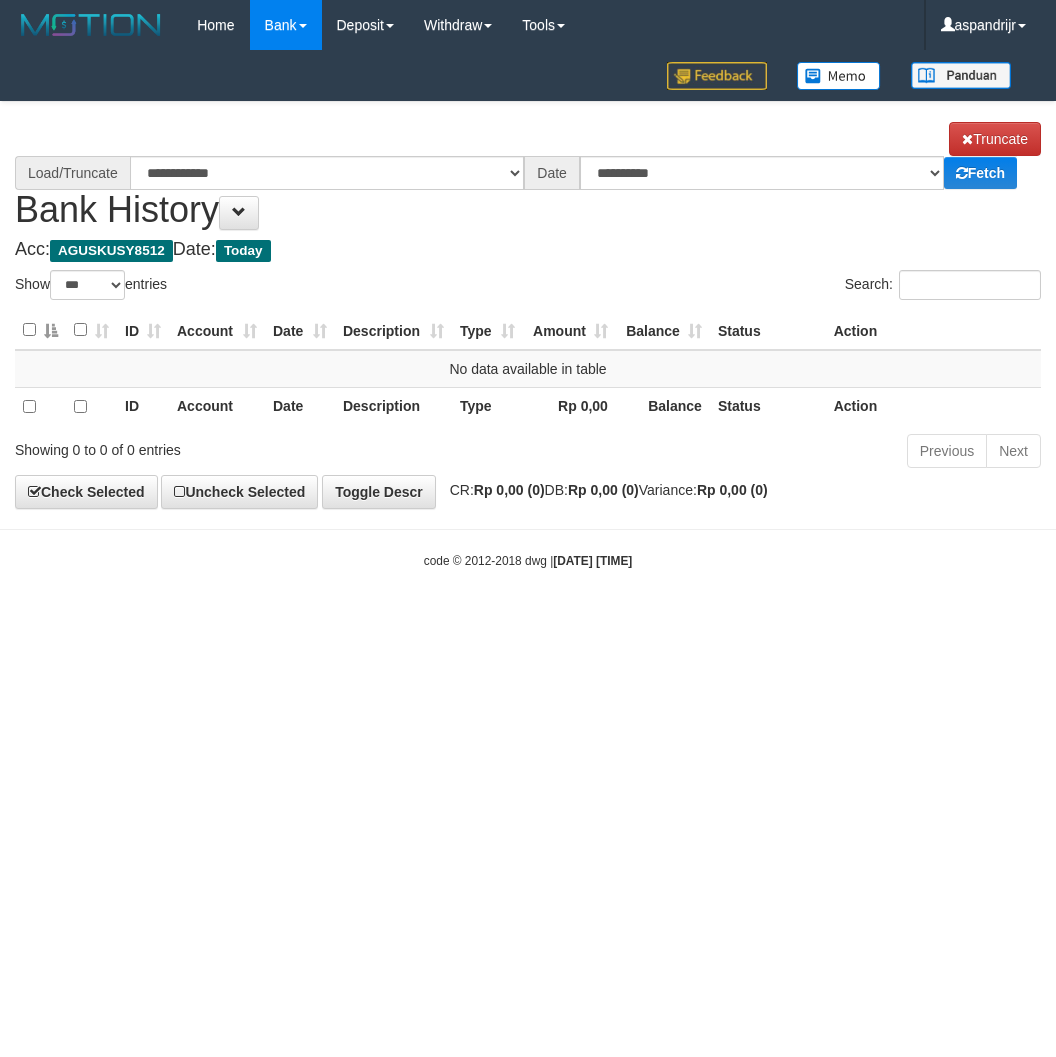 select on "***" 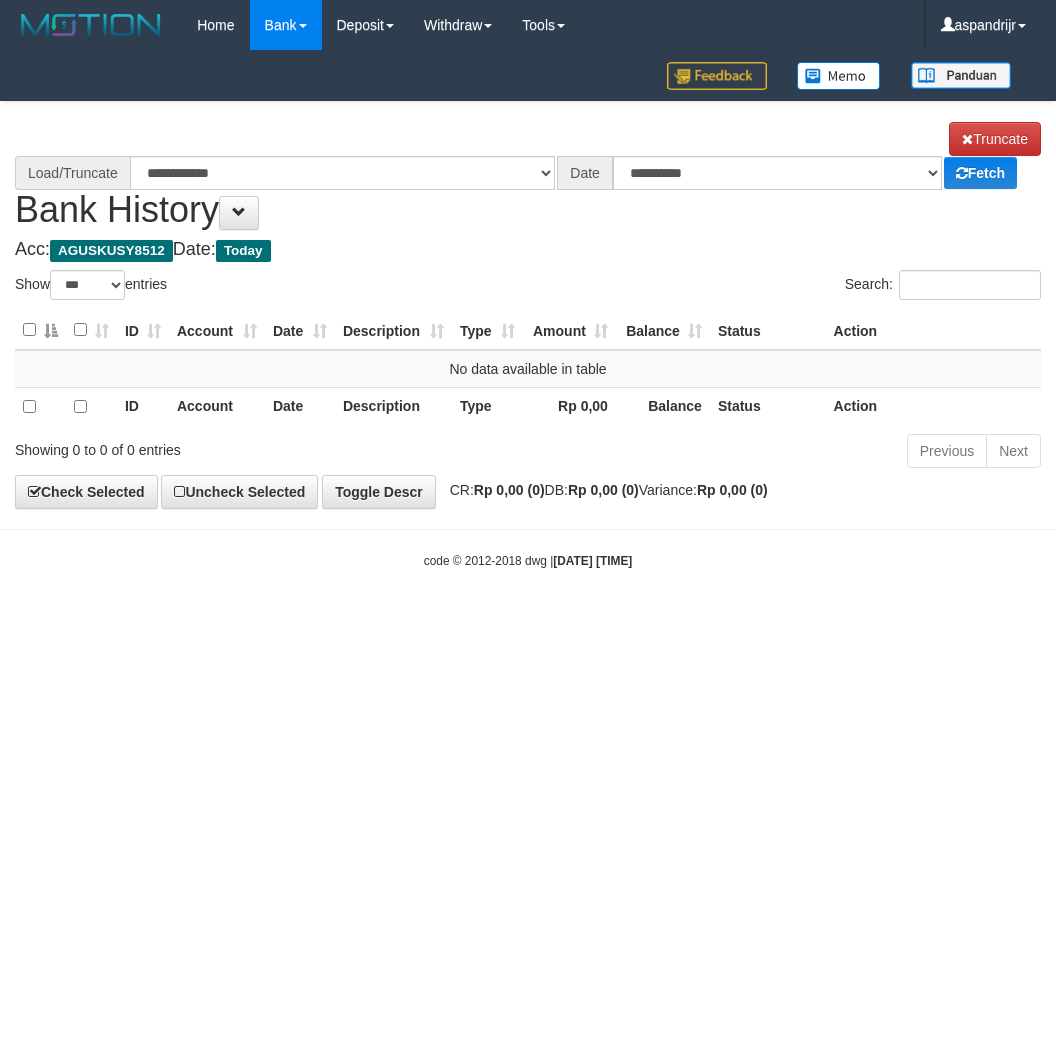 scroll, scrollTop: 0, scrollLeft: 0, axis: both 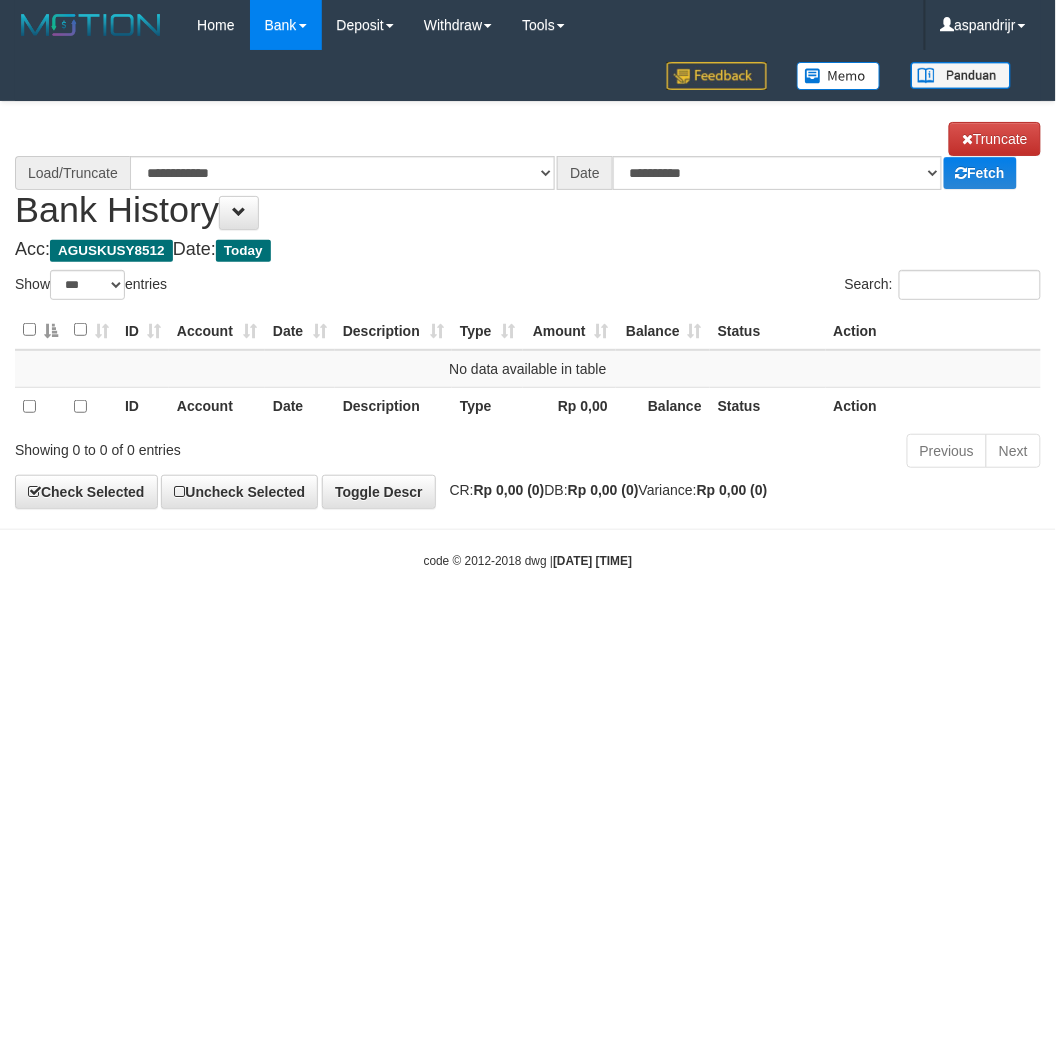select on "****" 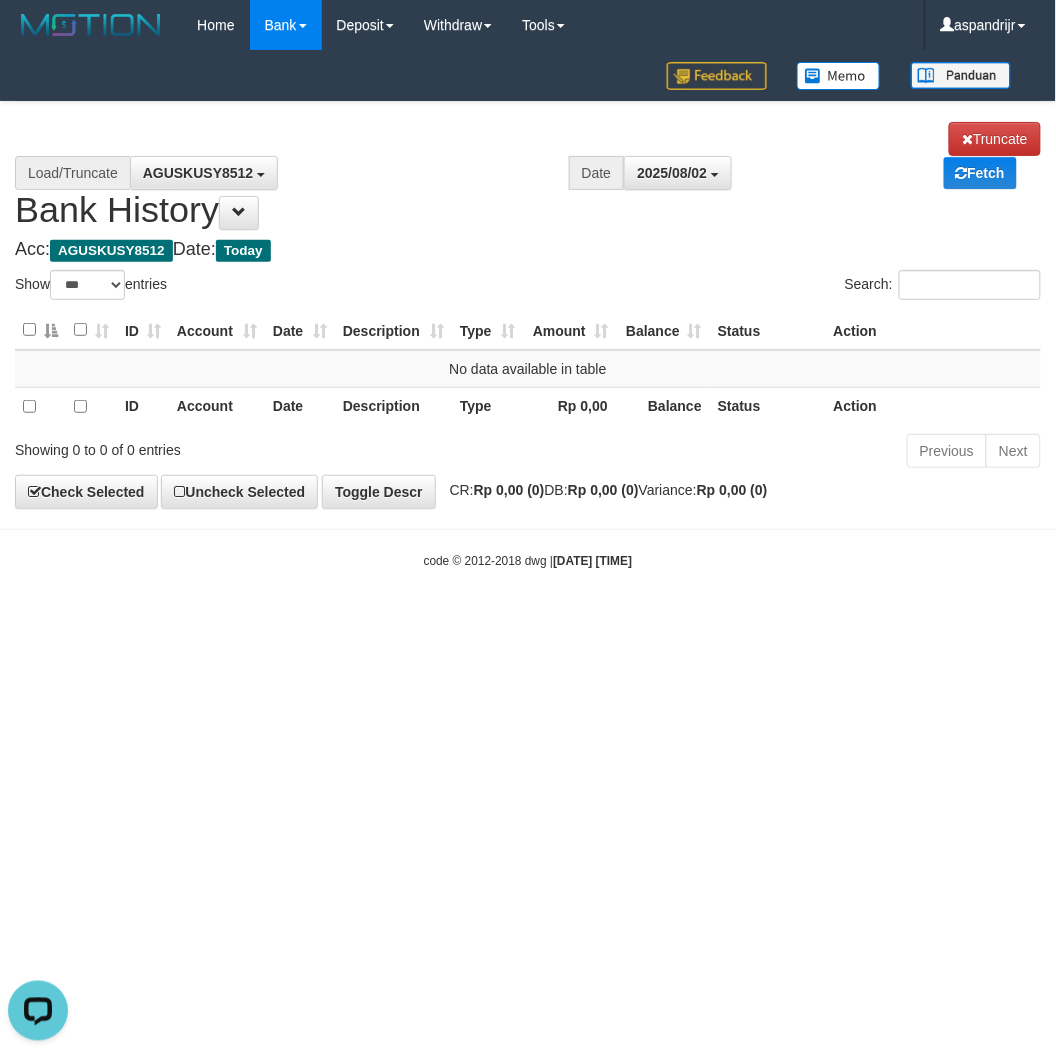 scroll, scrollTop: 0, scrollLeft: 0, axis: both 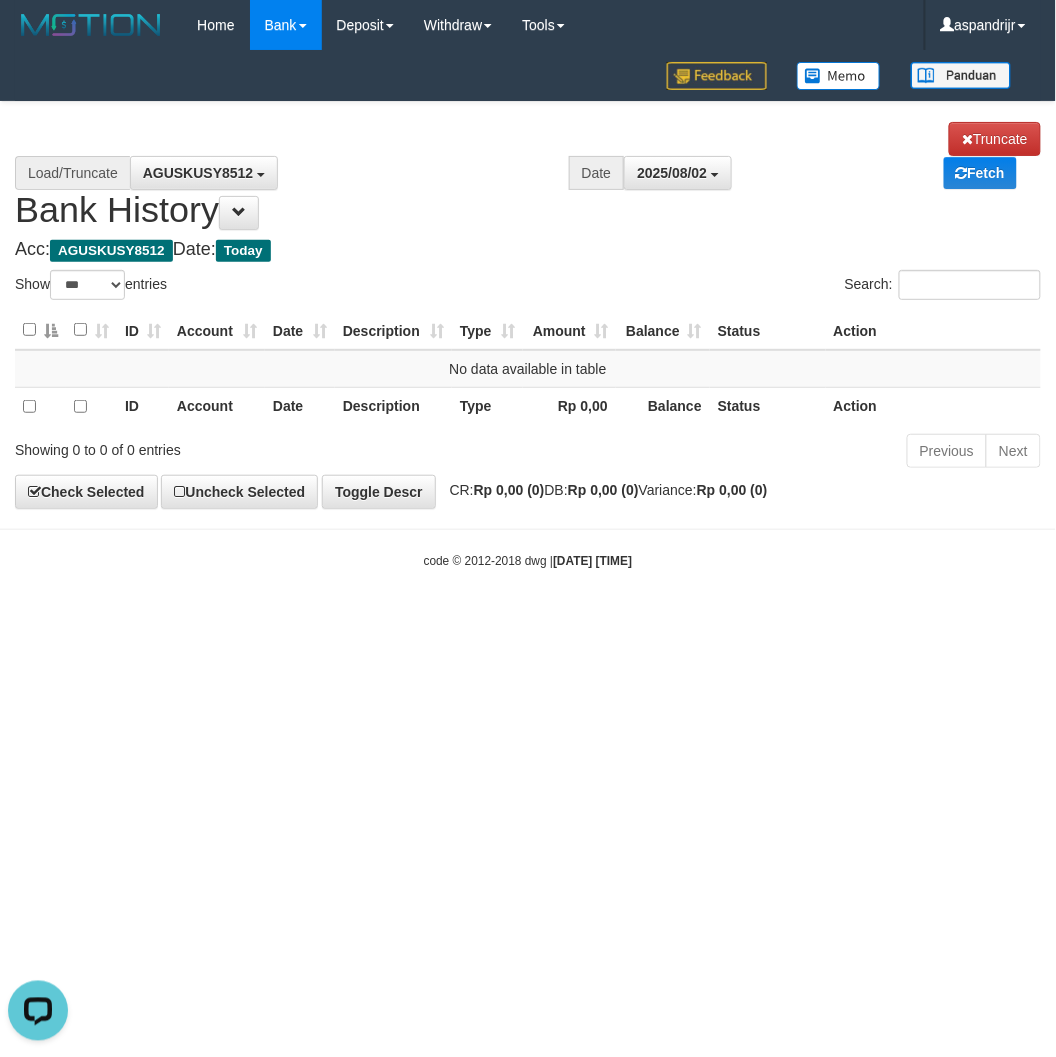click on "Toggle navigation
Home
Bank
Account List
Load
By Website
Group
[ITOTO]													PRABUJITU
By Load Group (DPS)
Group asp-1
Mutasi Bank
Search
Sync
Note Mutasi
Deposit
DPS List" at bounding box center (528, 310) 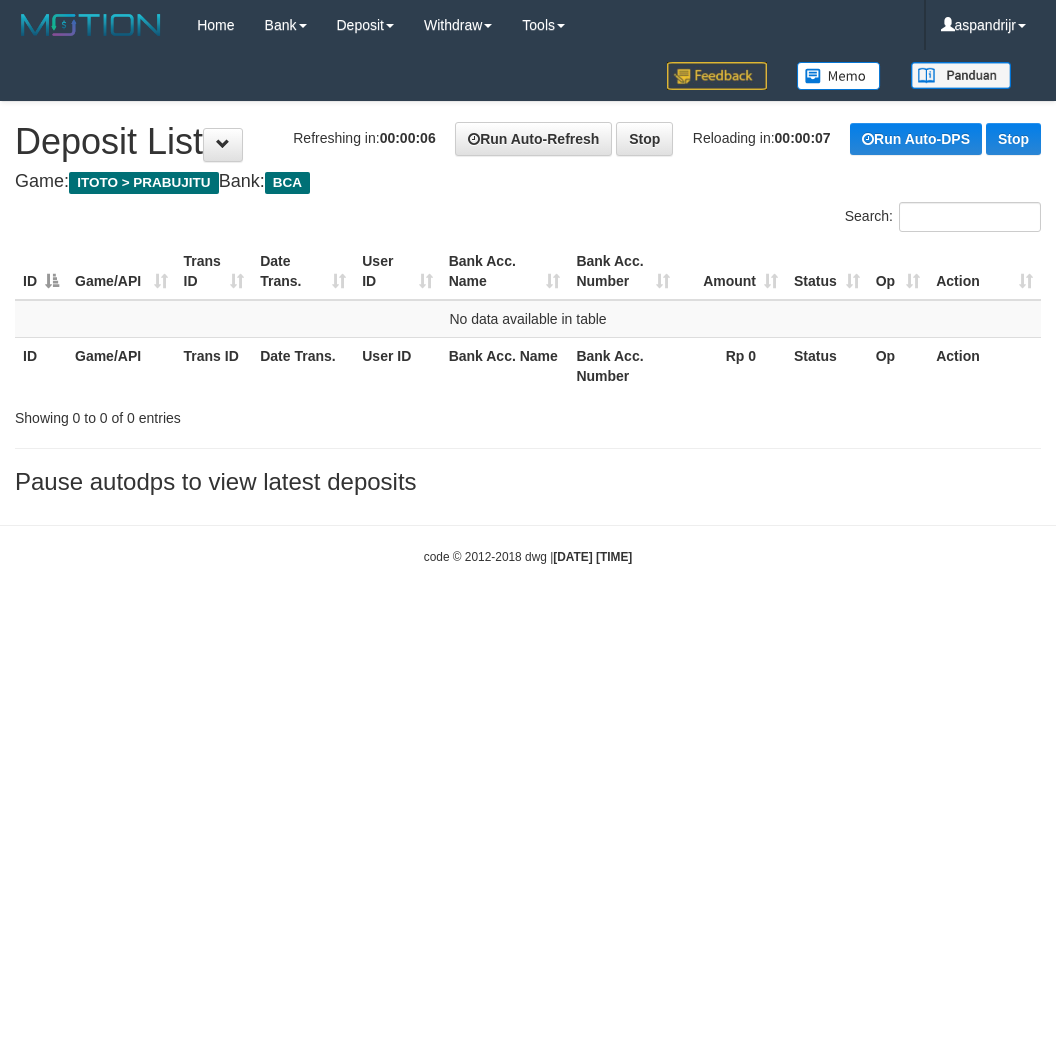 scroll, scrollTop: 0, scrollLeft: 0, axis: both 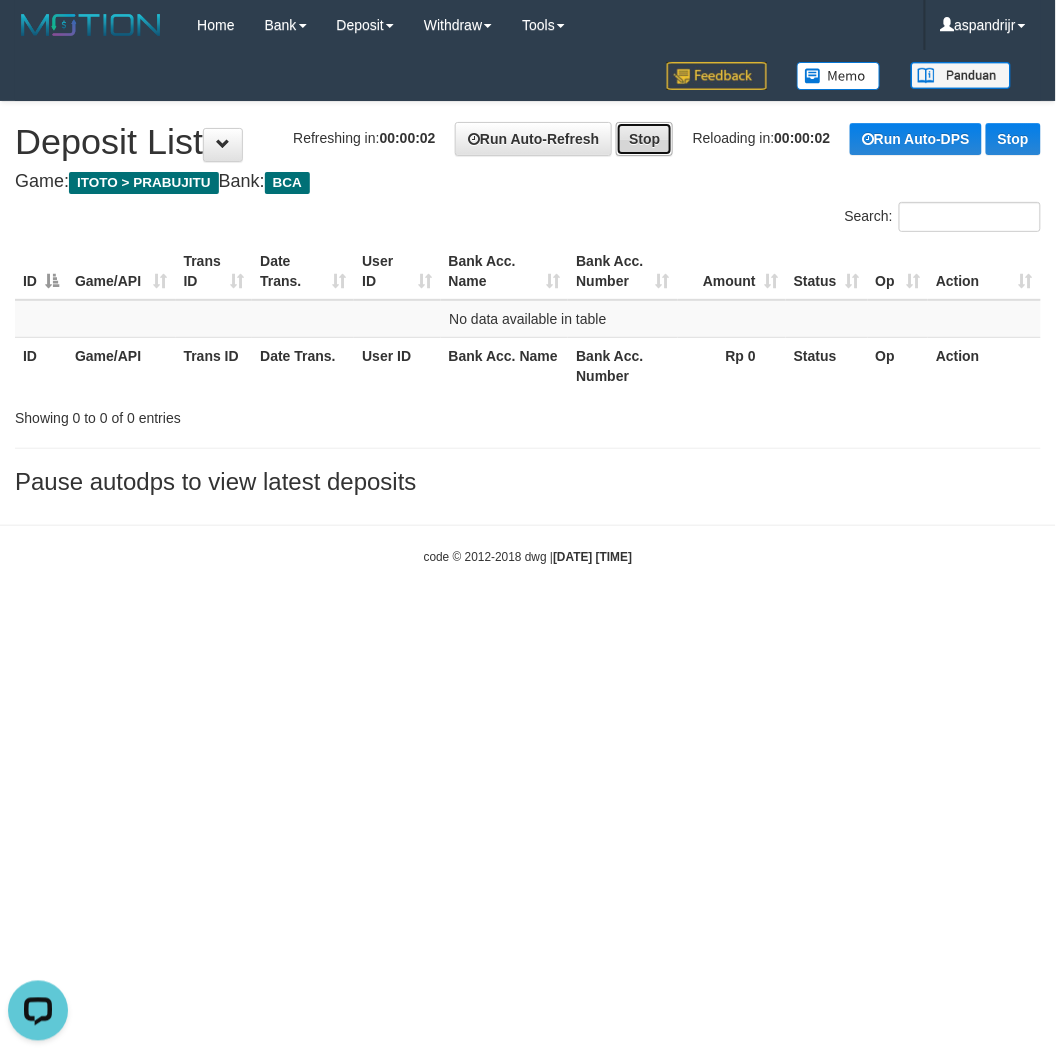 click on "Stop" at bounding box center [644, 139] 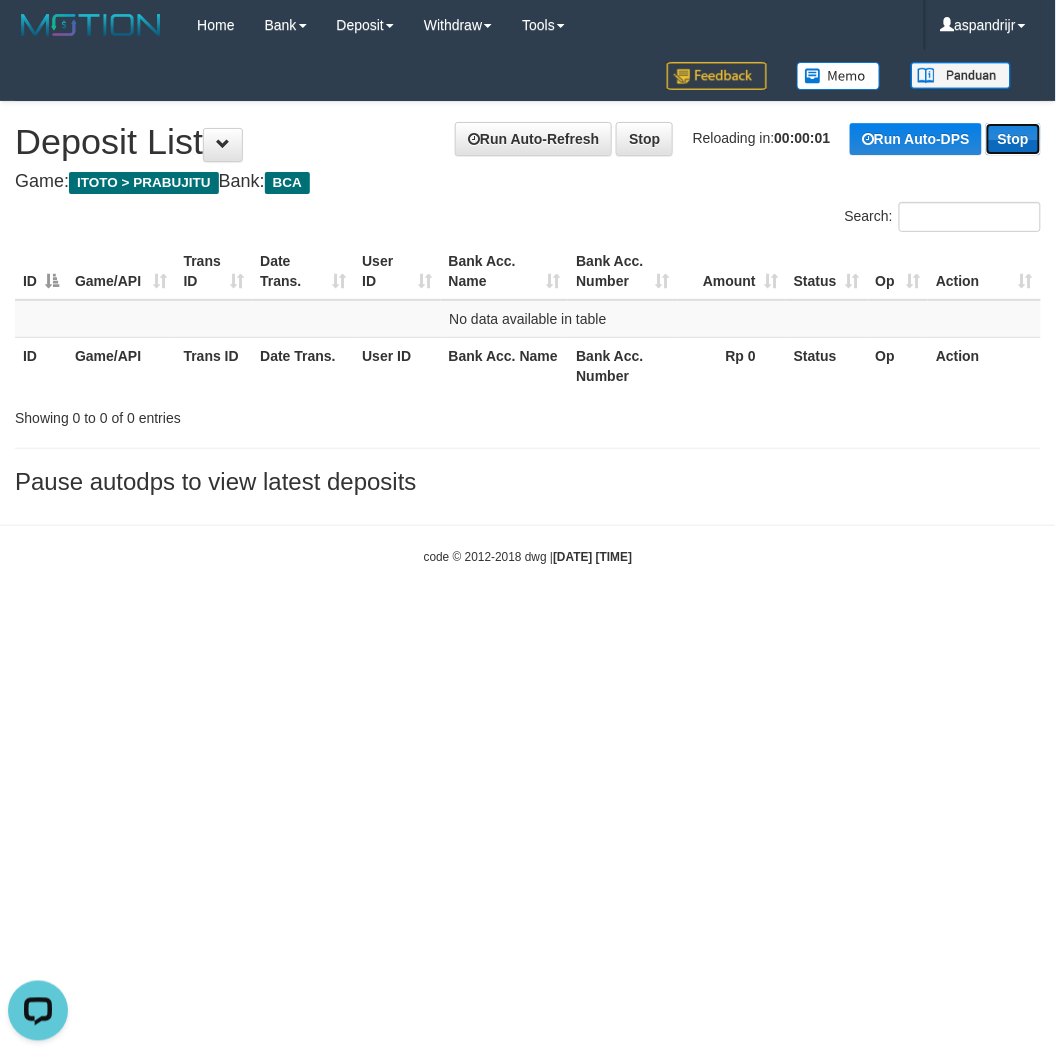 click on "Stop" at bounding box center [1013, 139] 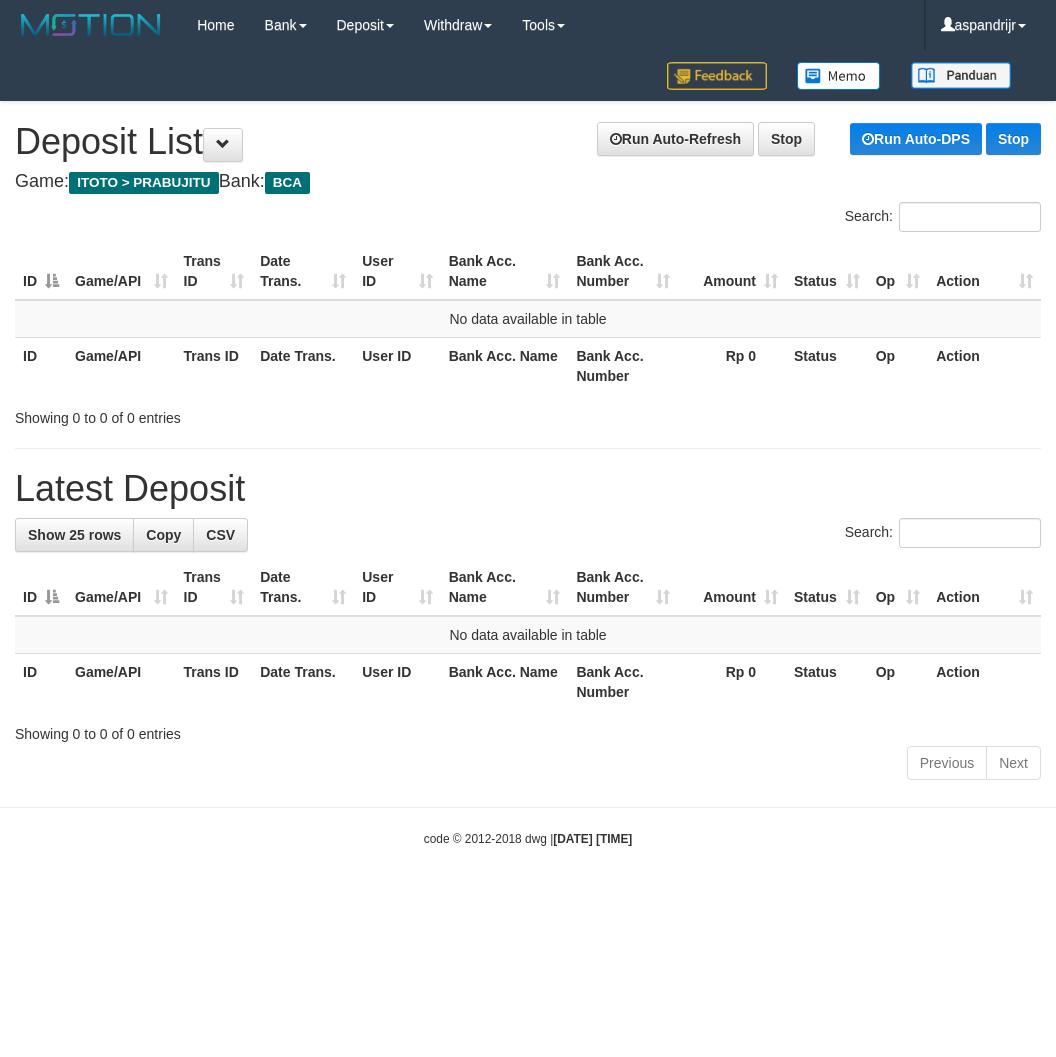scroll, scrollTop: 0, scrollLeft: 0, axis: both 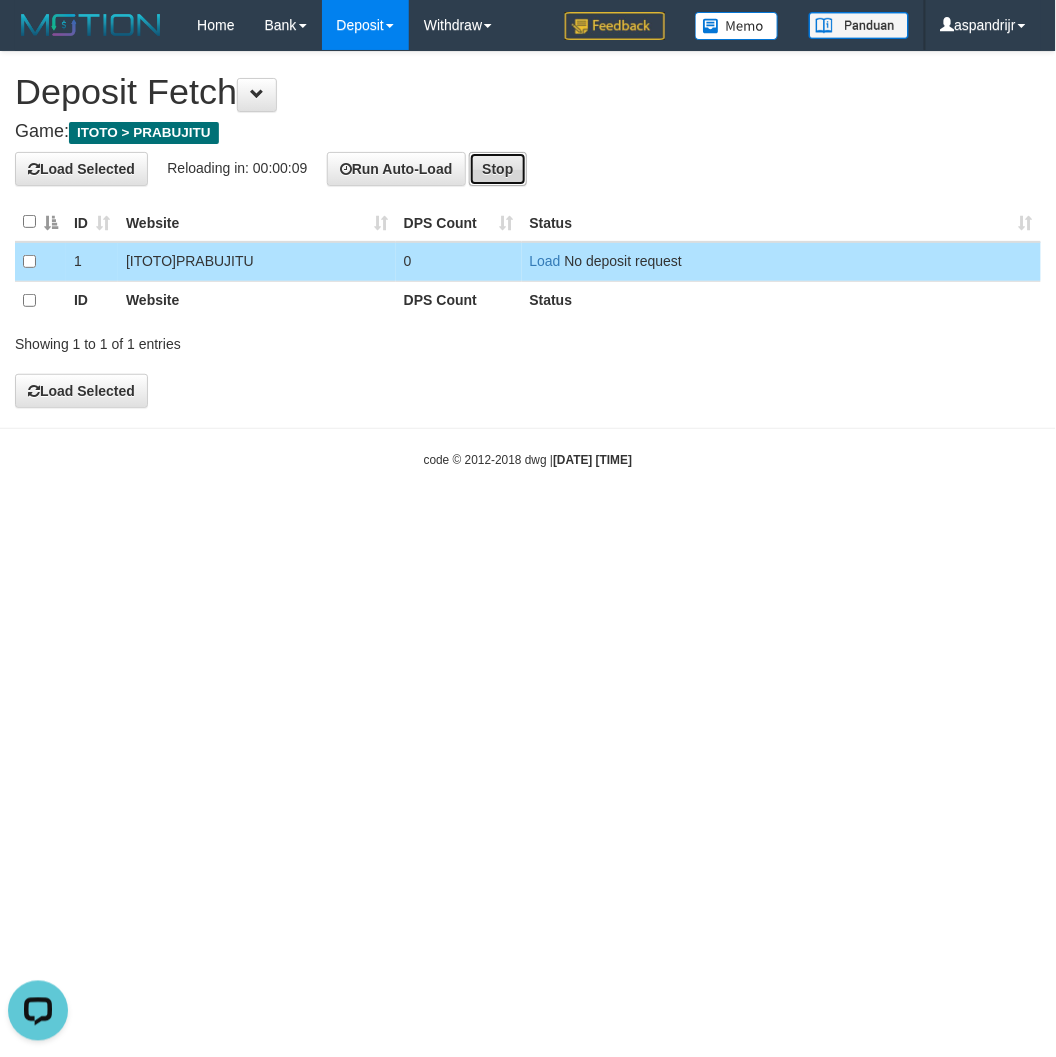 click on "Stop" at bounding box center [497, 169] 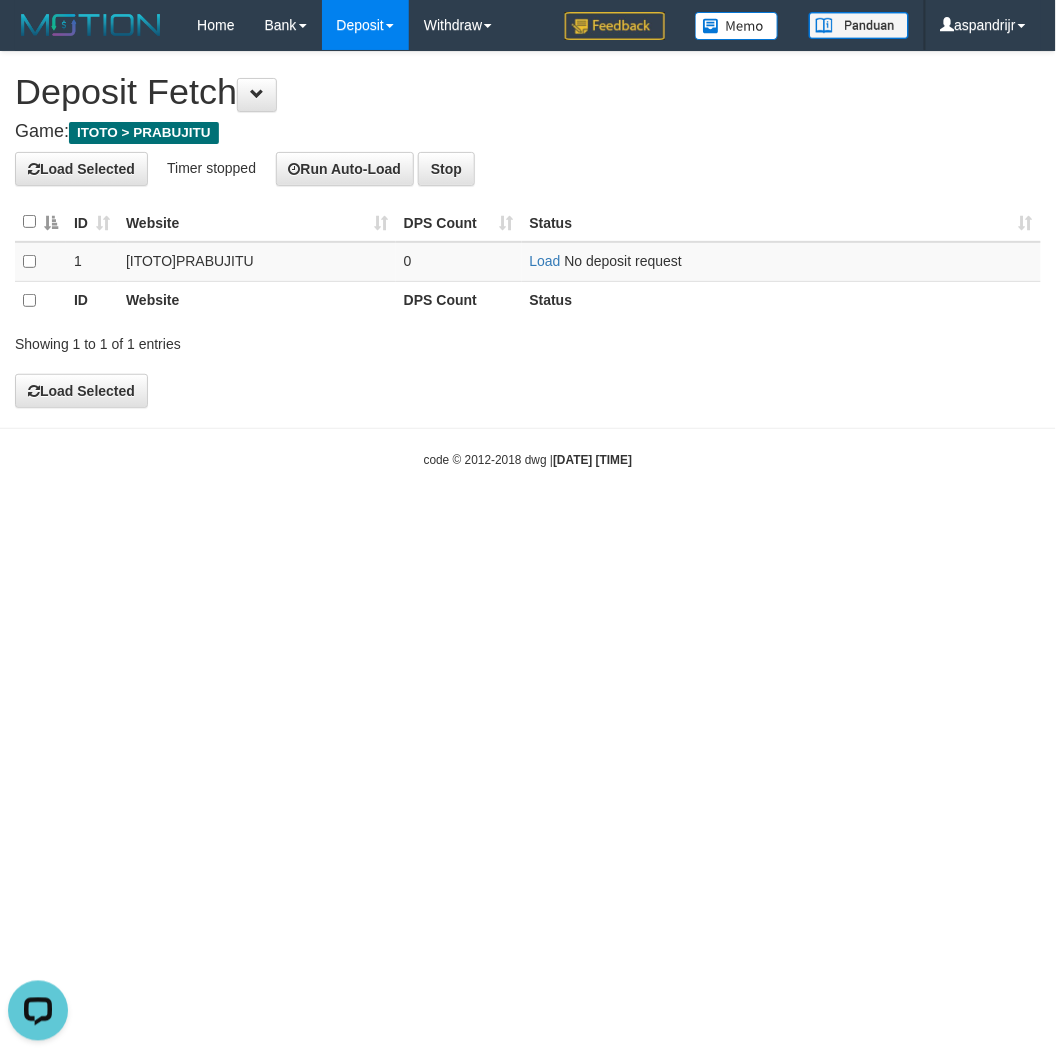 click on "**********" at bounding box center (528, 229) 